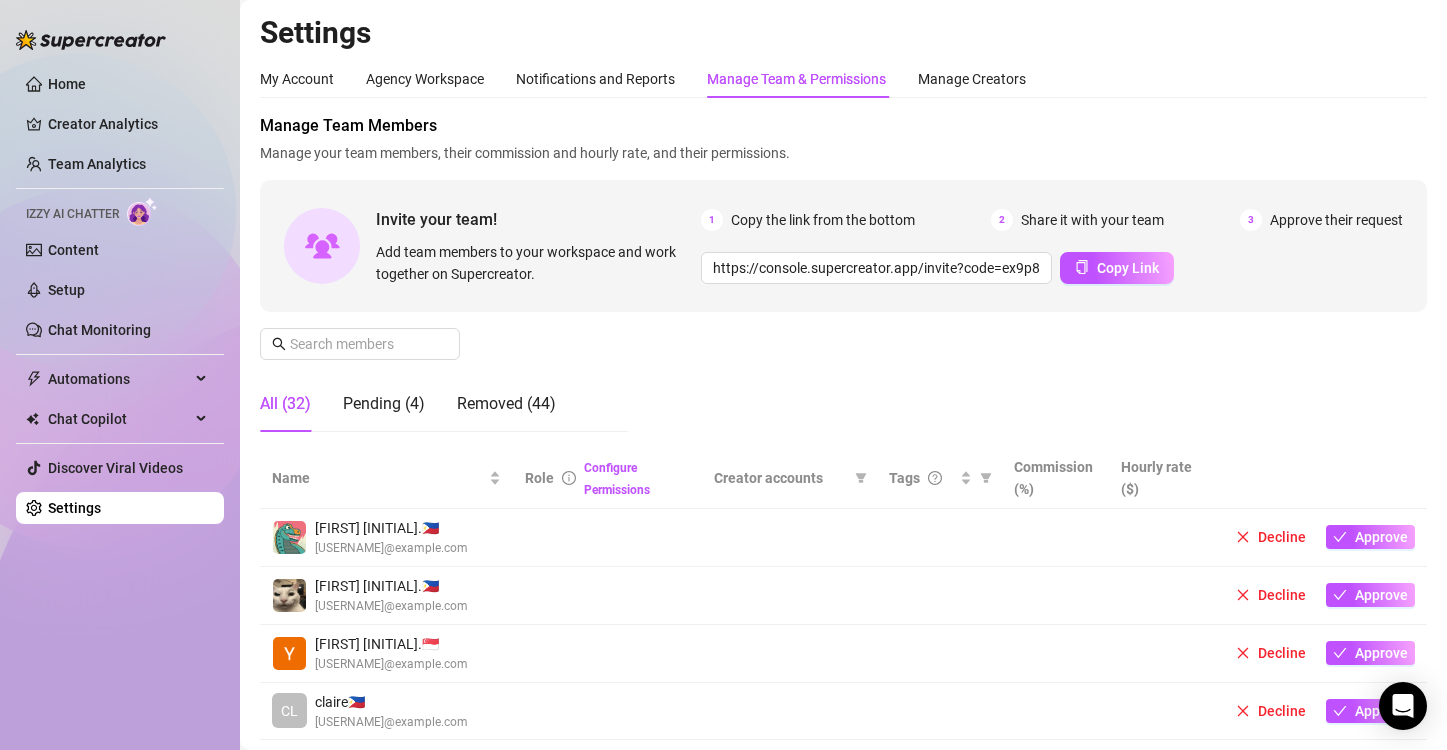 scroll, scrollTop: 0, scrollLeft: 0, axis: both 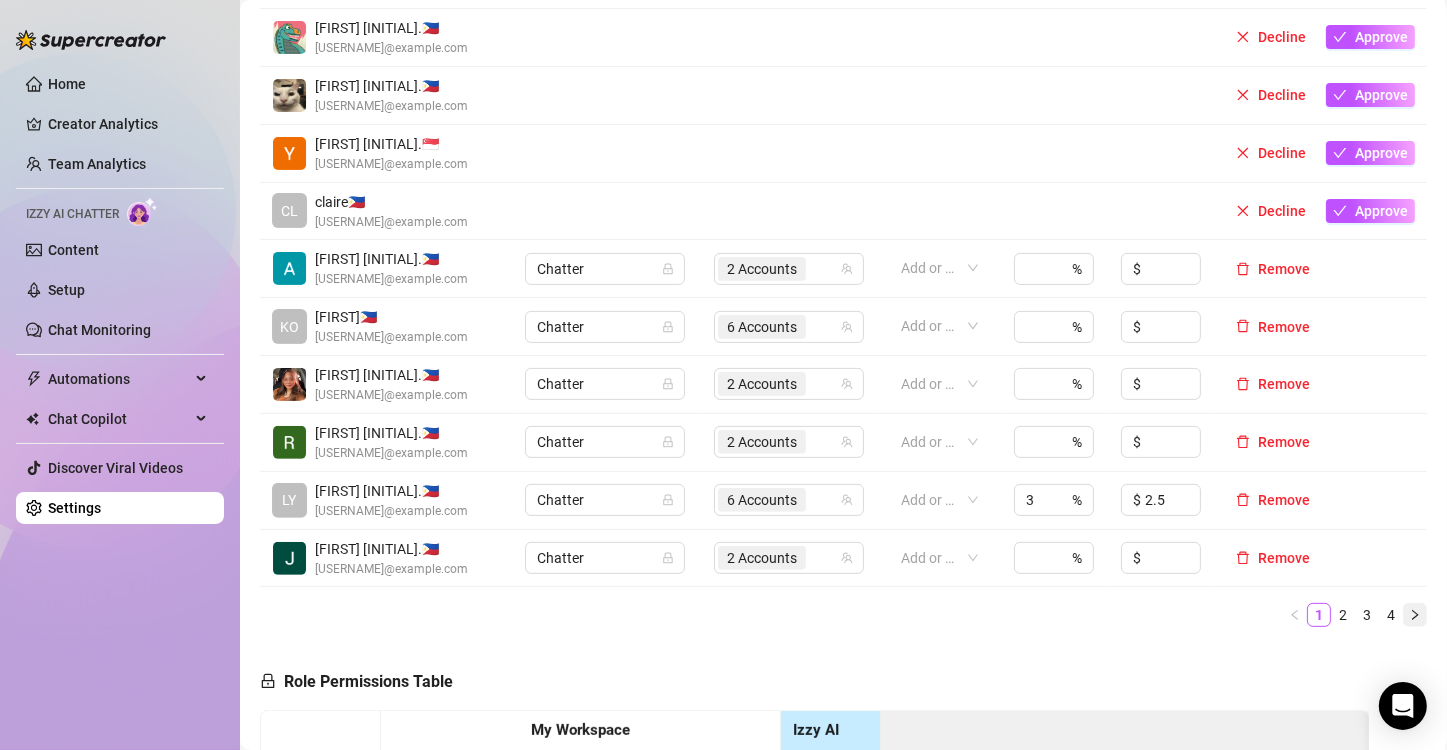 click 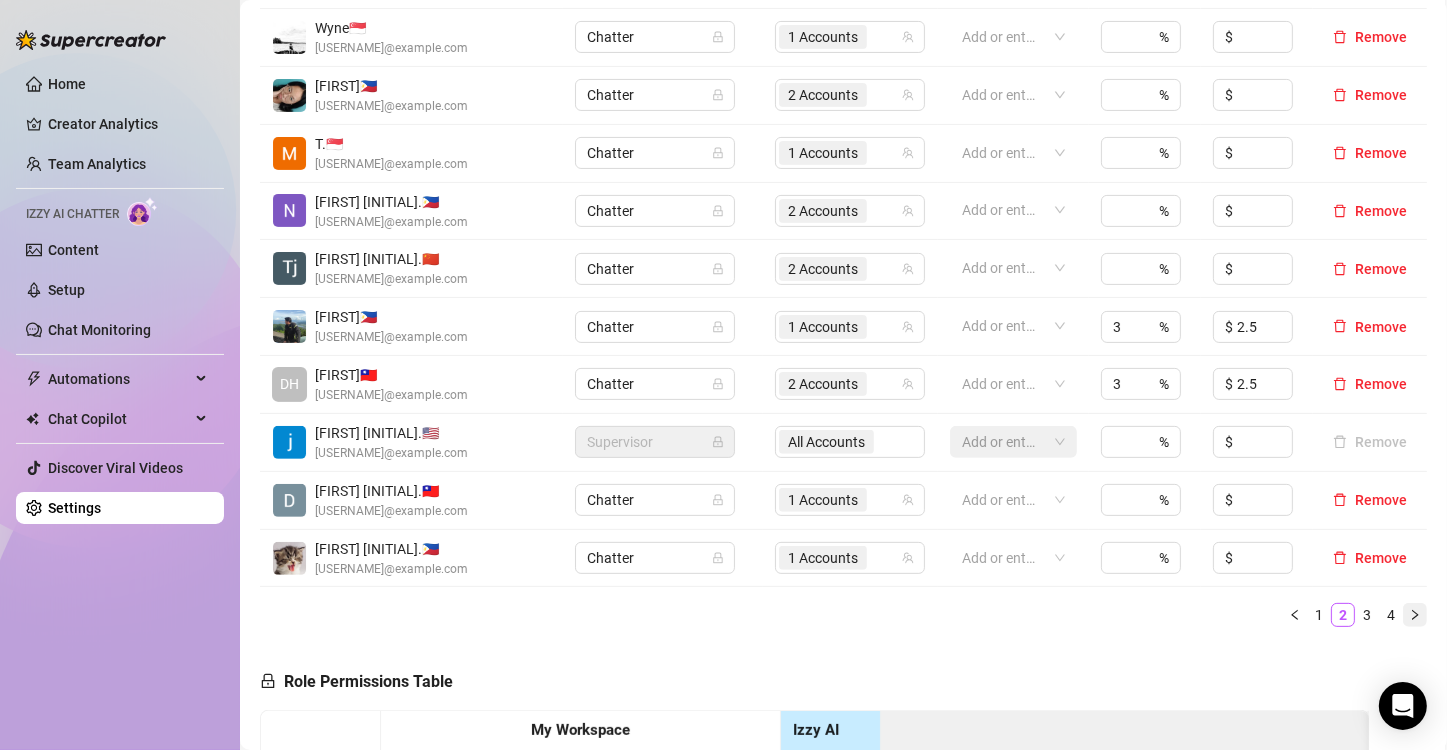 click 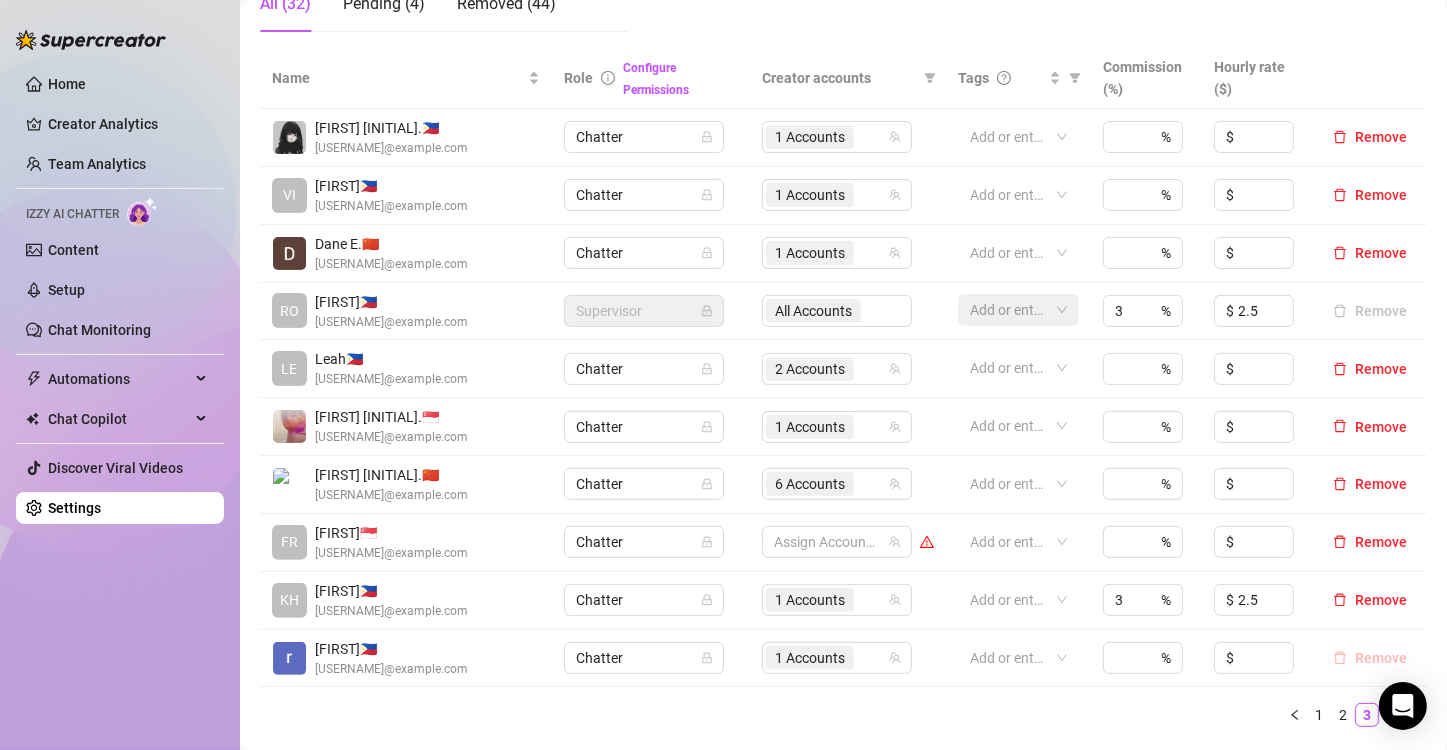 scroll, scrollTop: 500, scrollLeft: 0, axis: vertical 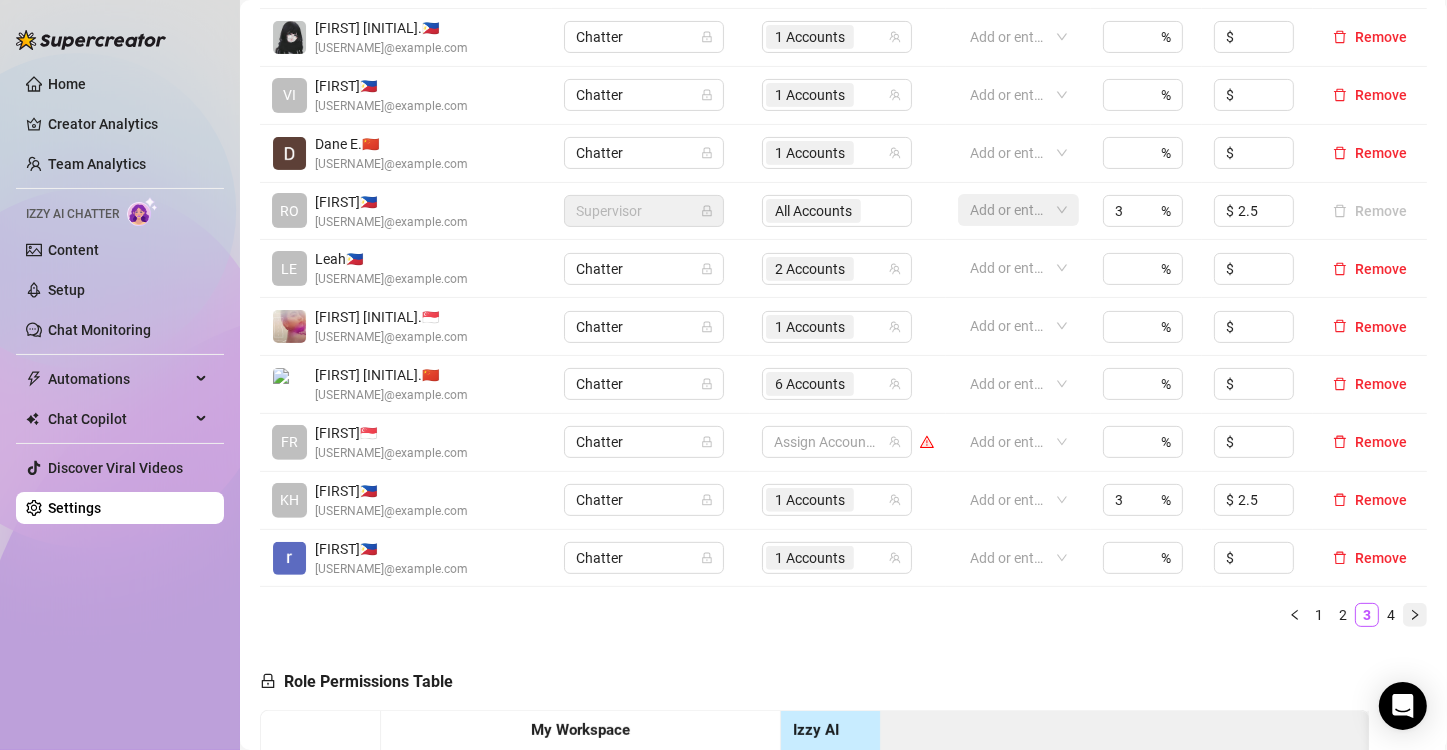 click 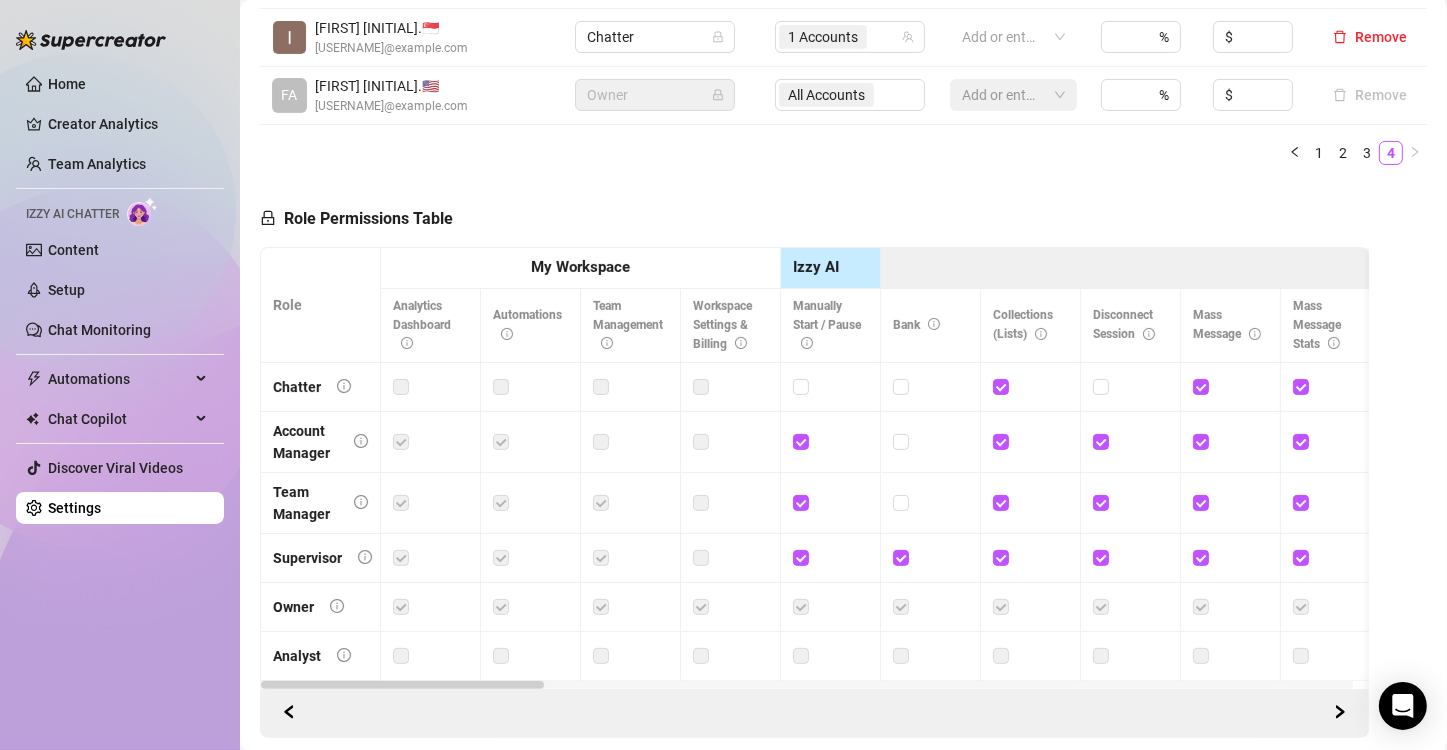 scroll, scrollTop: 300, scrollLeft: 0, axis: vertical 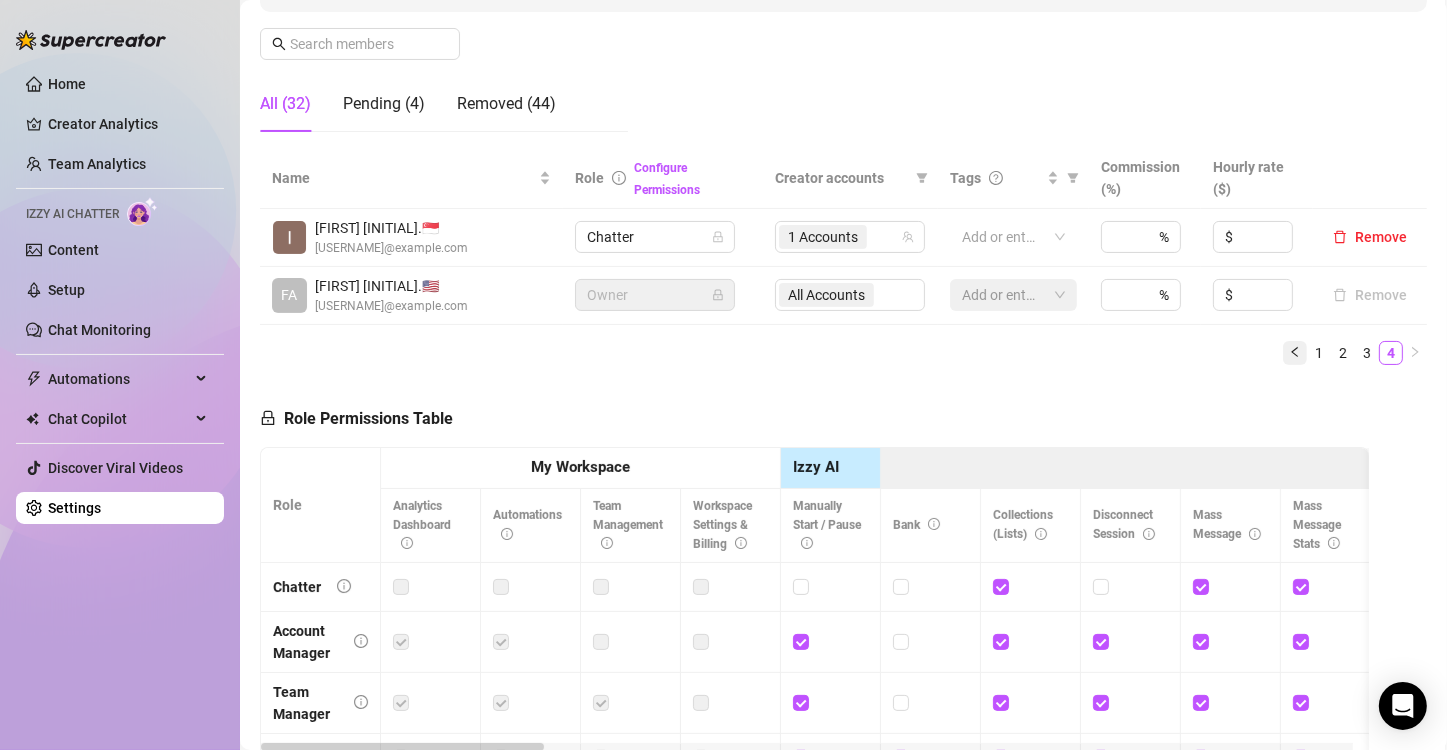 click 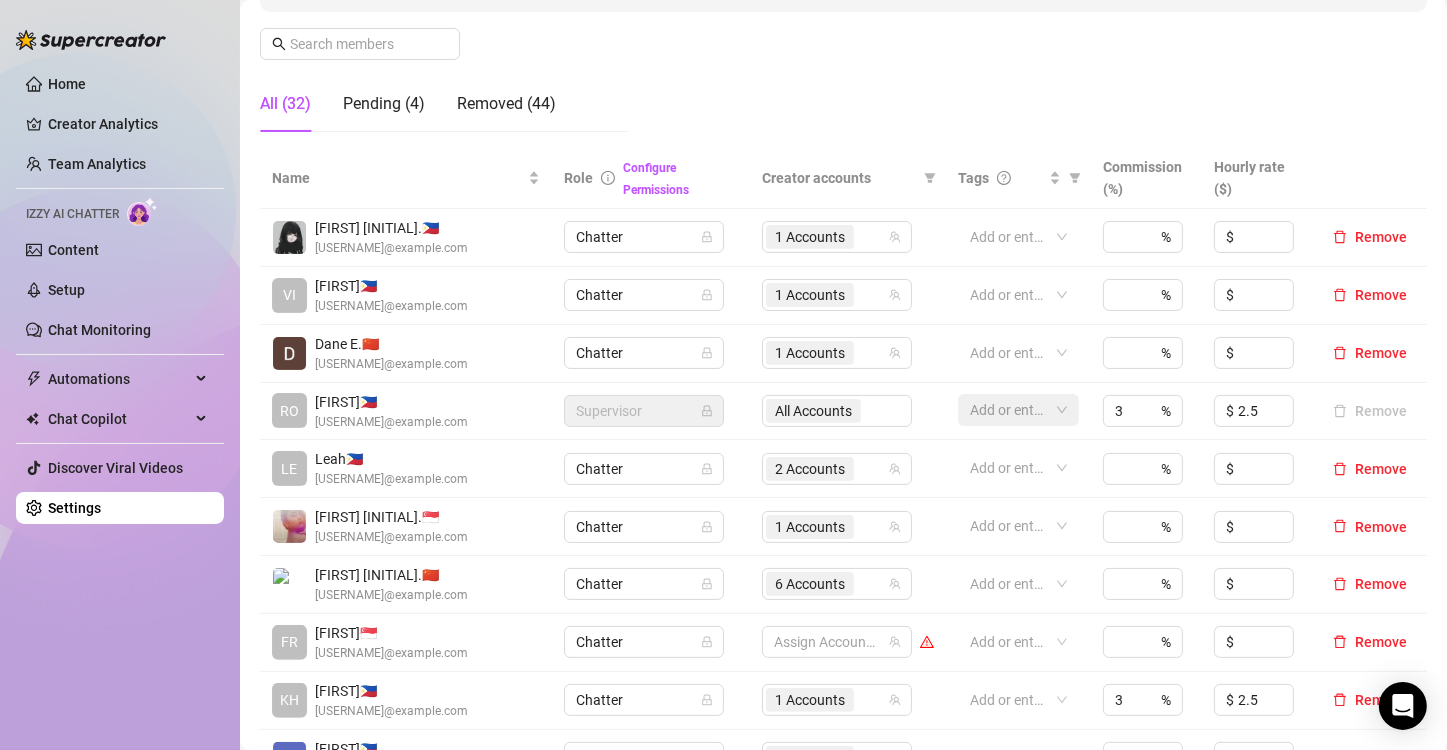 scroll, scrollTop: 500, scrollLeft: 0, axis: vertical 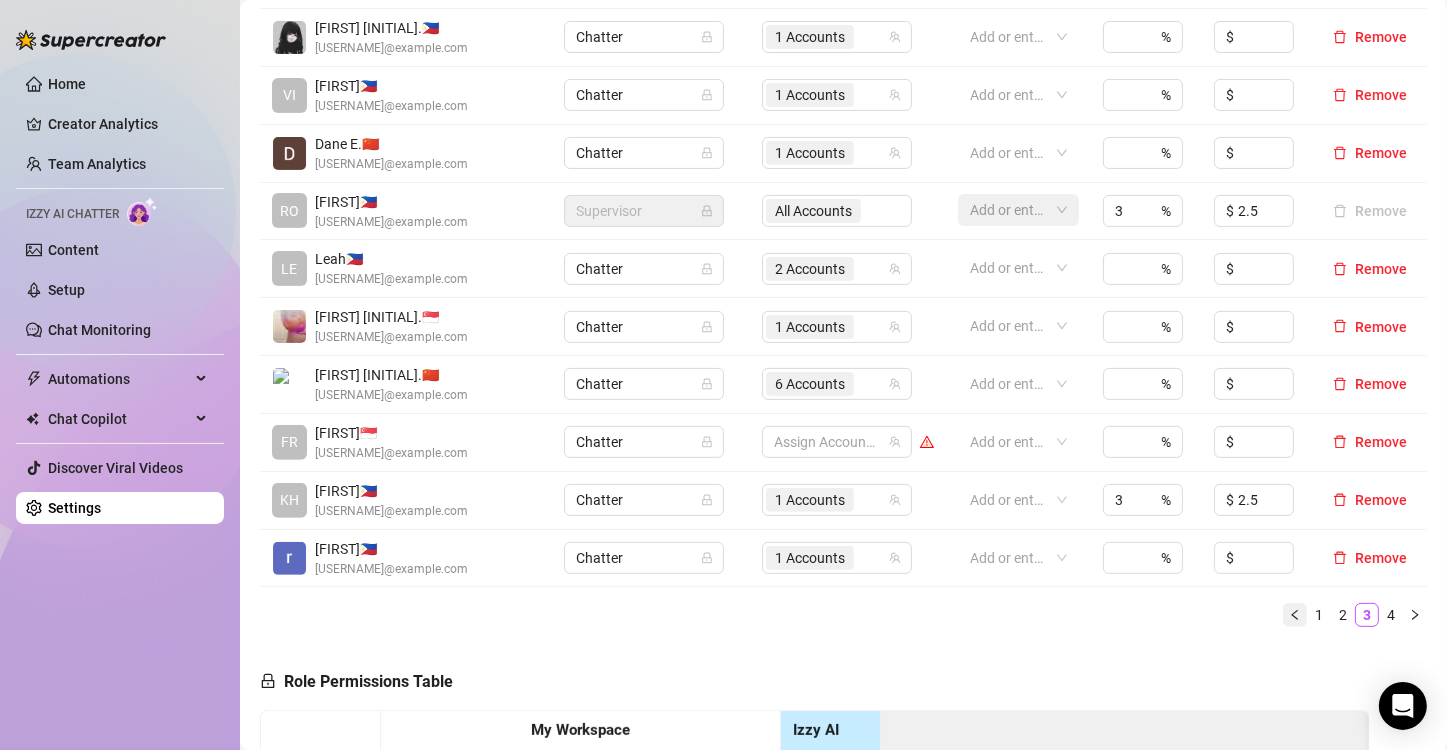 click 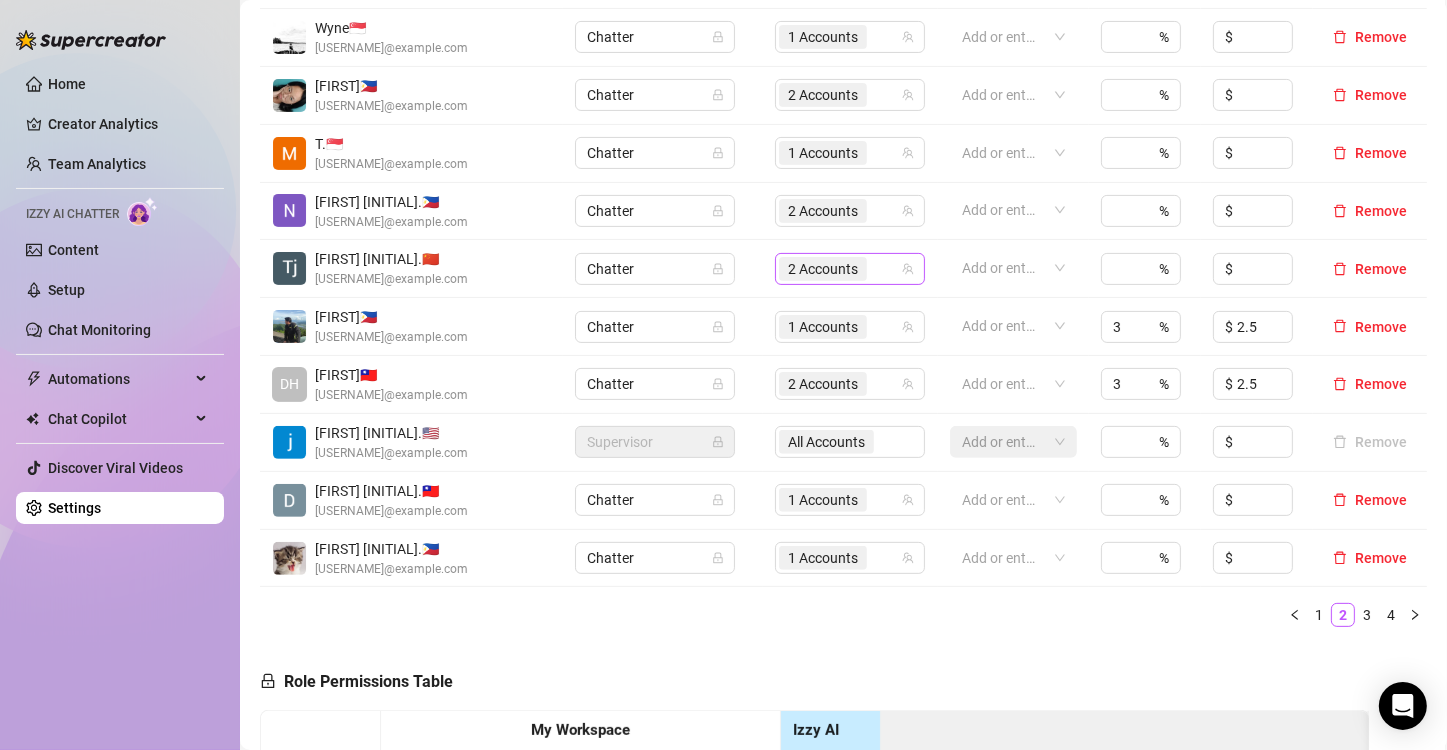 click on "2 Accounts" at bounding box center (823, 269) 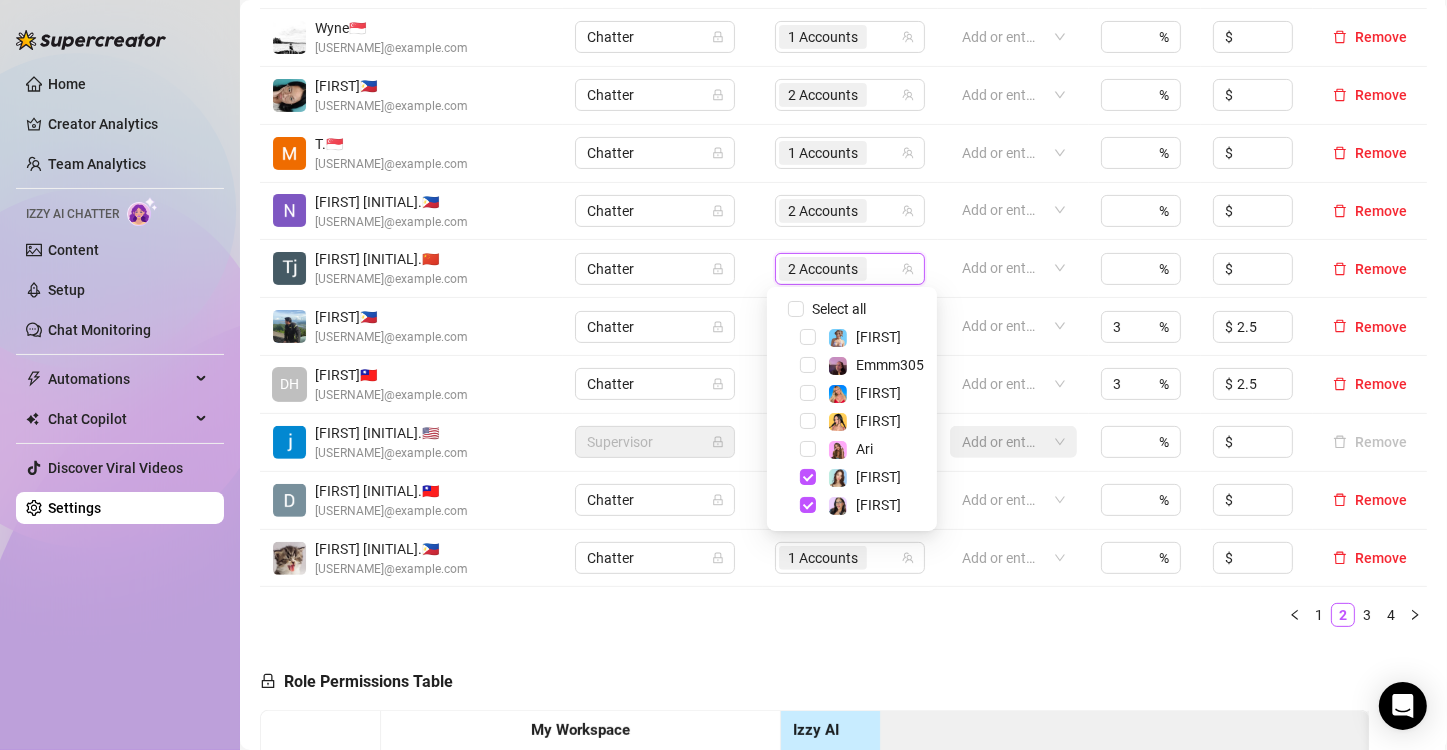 click on "Role Permissions Table Role My Workspace Izzy AI OnlyFans Side Menu OnlyFans Chat Page OnlyFans Account Settings OnlyFans Statements Page Analytics Dashboard Automations Team Management Workspace Settings & Billing Manually Start / Pause Bank Collections (Lists) Disconnect Session Mass Message Mass Message Stats My Profile Notifications Your Cards Posts Promotions Queue Referrals Release Forms Statistics Story & Highlights Streaming Vault Chats Chat - Add New Media Account Fans and following General (Display) Messaging Notifications Privacy and safety Profile Social Media Story Streaming Subscription price and bundles Tracking Links Statements (Earnings) Chargebacks Earnings Statistics Payout Requests Referrals                                                                                     Chatter Account Manager Team Manager Supervisor Owner Analyst" at bounding box center [814, 917] 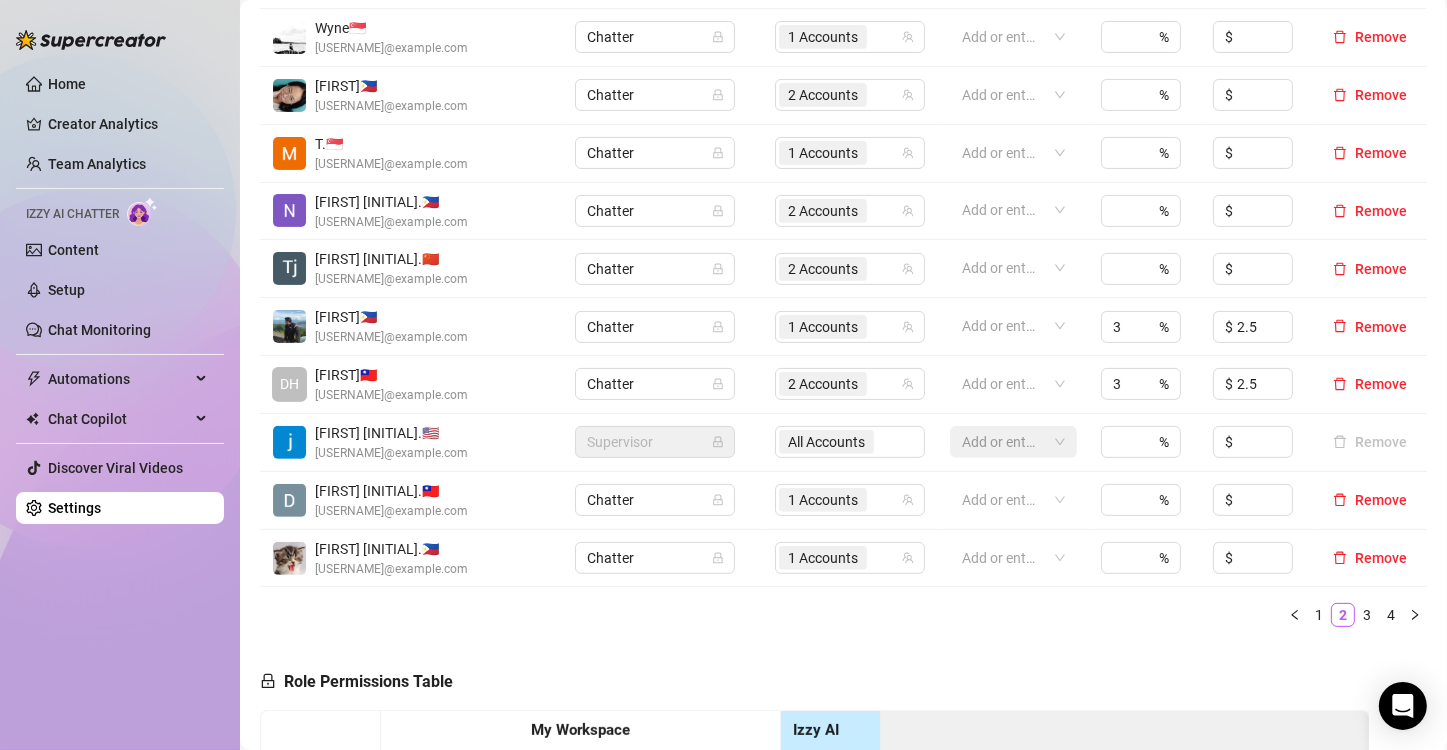 scroll, scrollTop: 100, scrollLeft: 0, axis: vertical 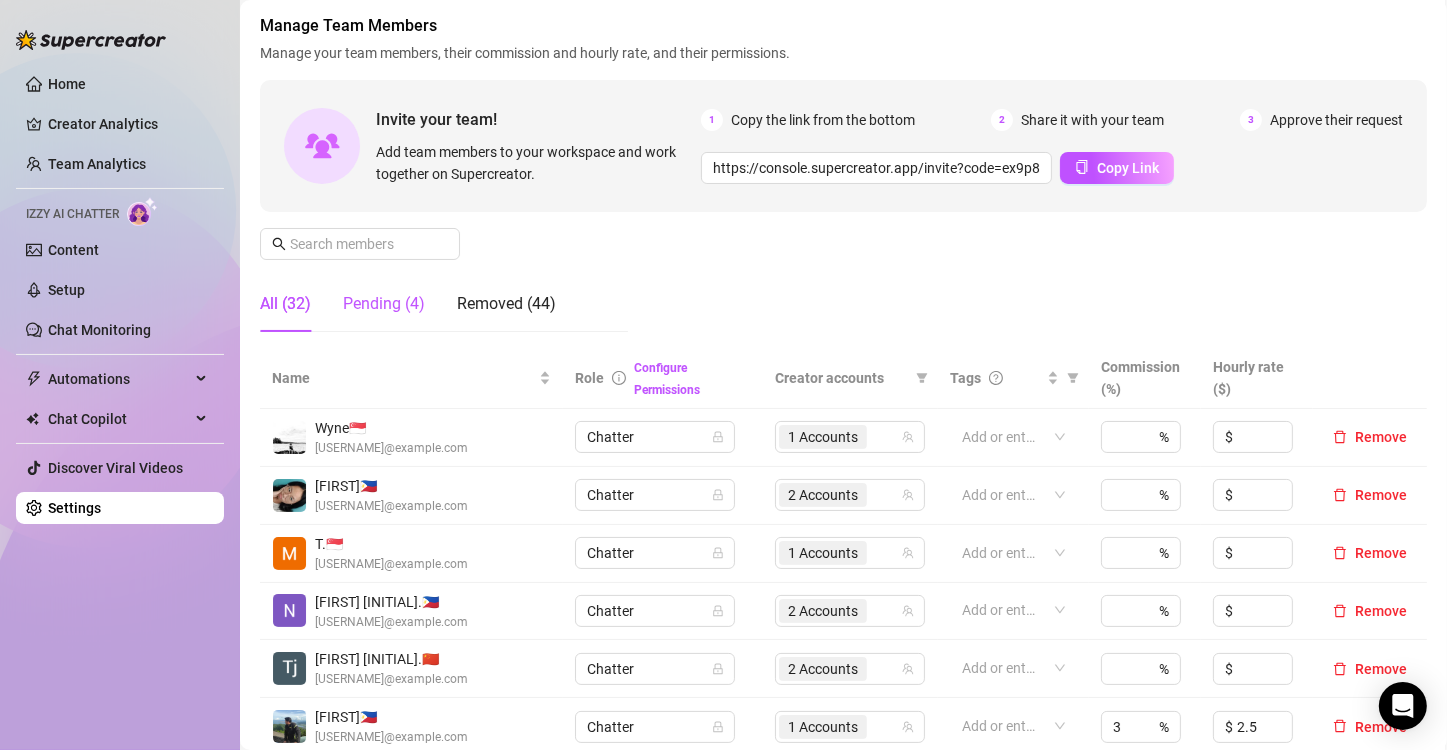 click on "Pending (4)" at bounding box center (384, 304) 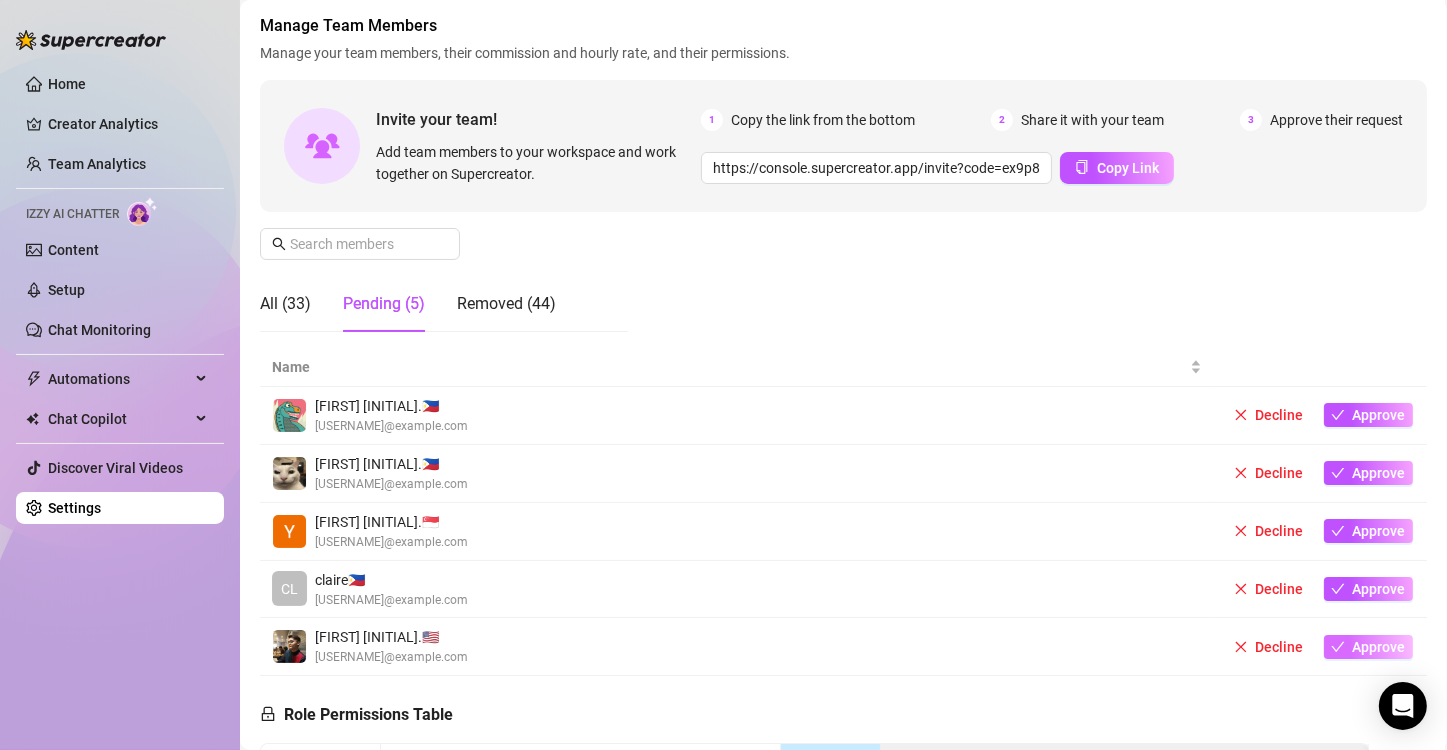 click on "Approve" at bounding box center [1379, 647] 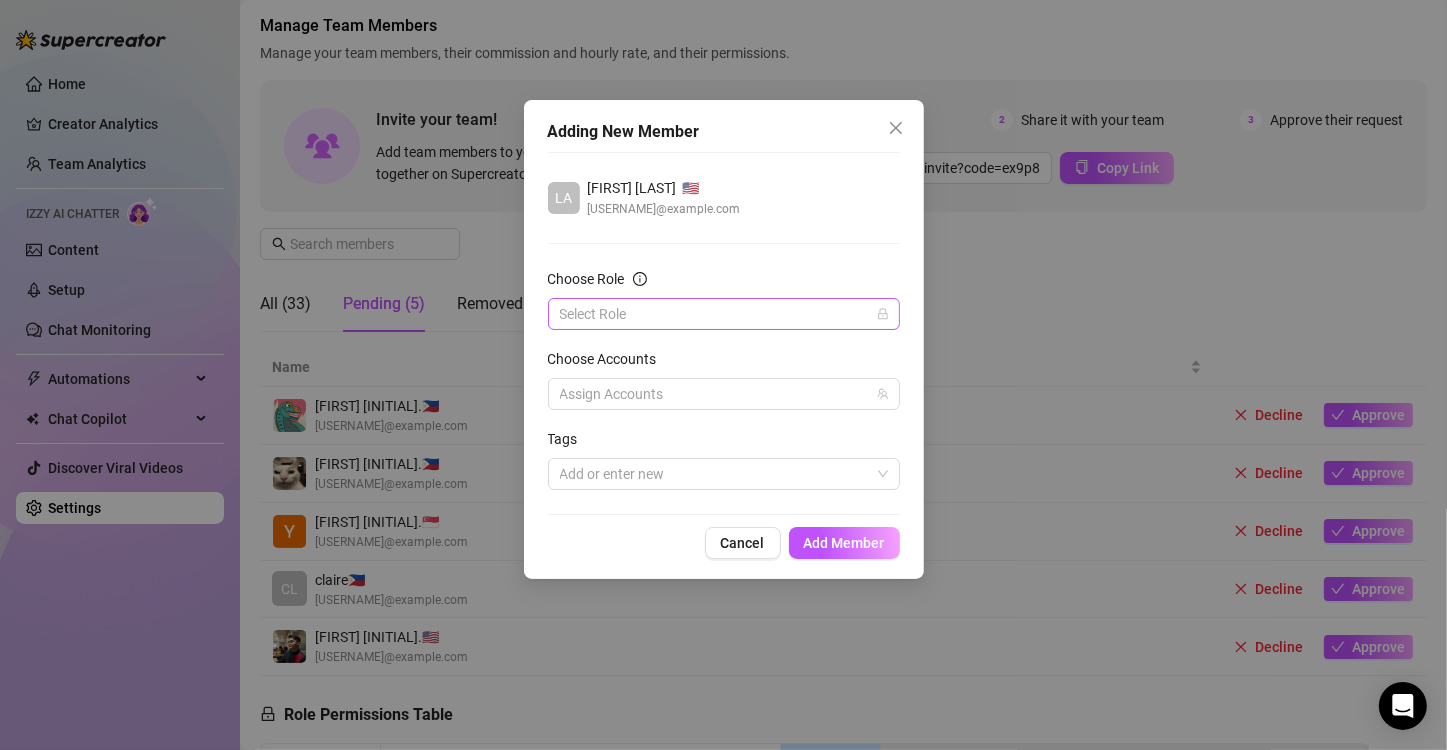 click on "Choose Role" at bounding box center [715, 314] 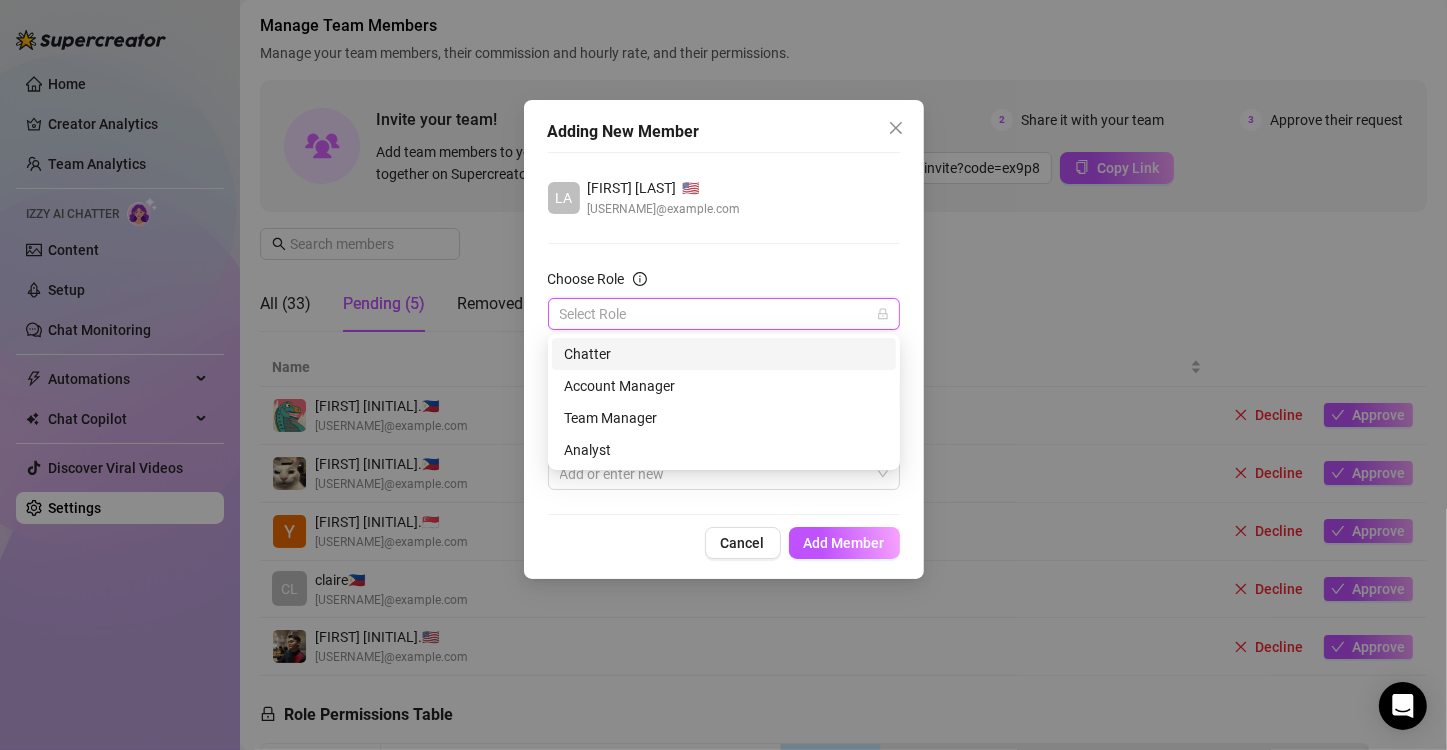 click on "Chatter" at bounding box center [724, 354] 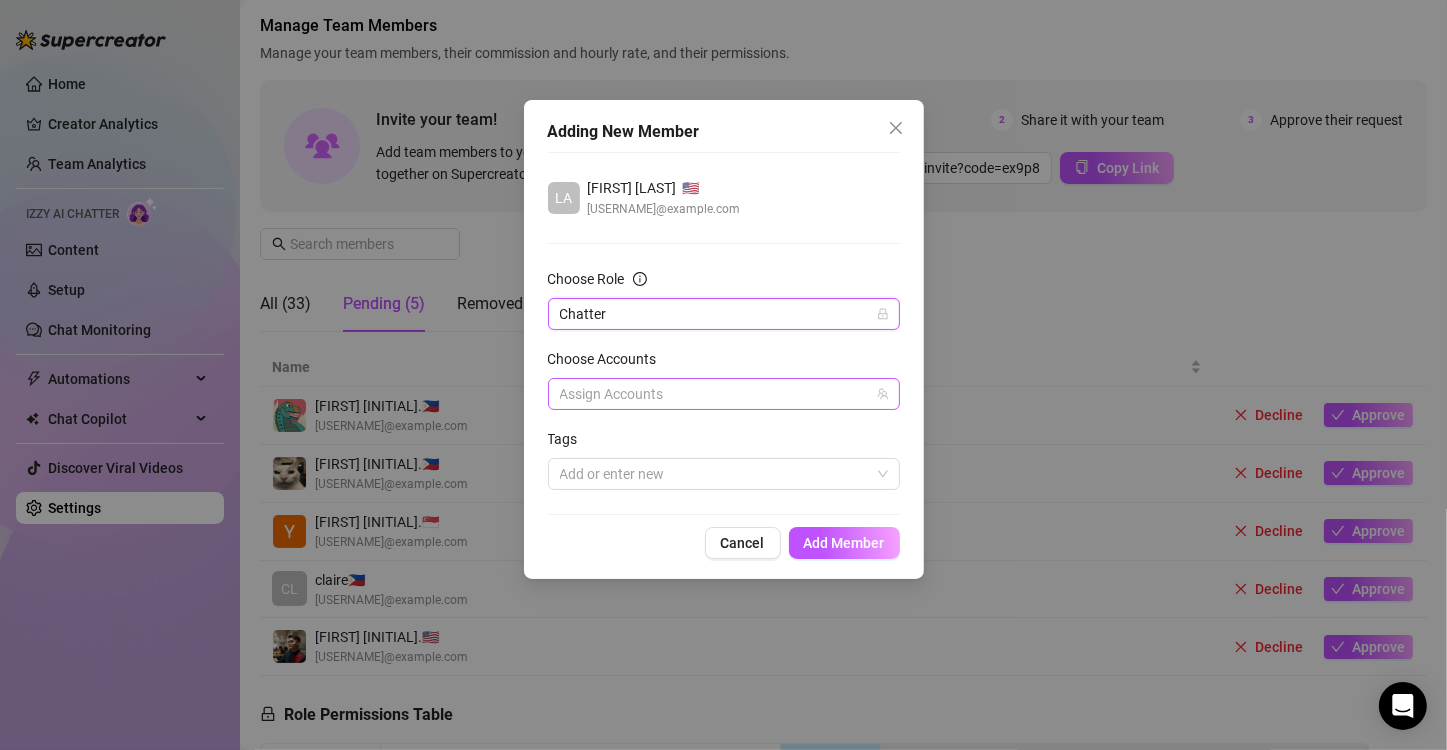 click at bounding box center [713, 394] 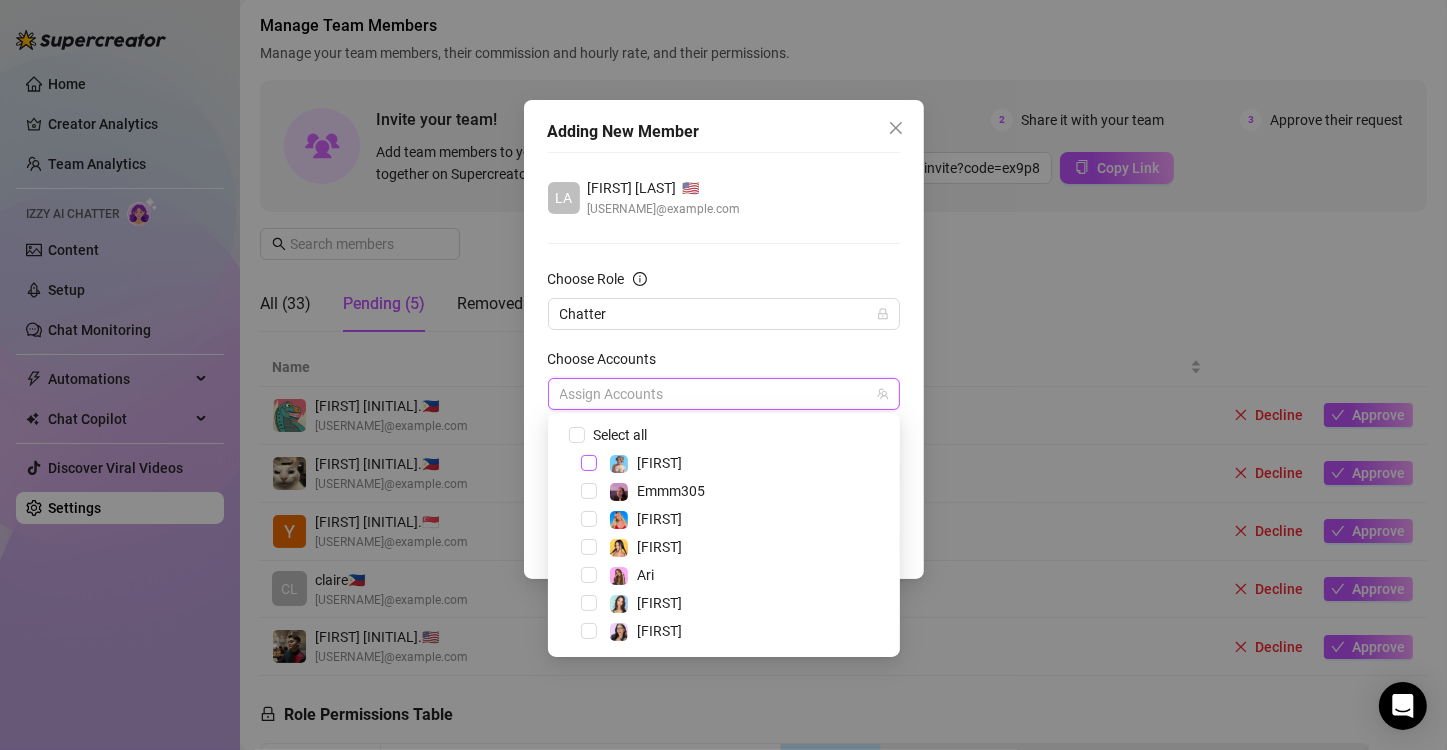 click at bounding box center [589, 463] 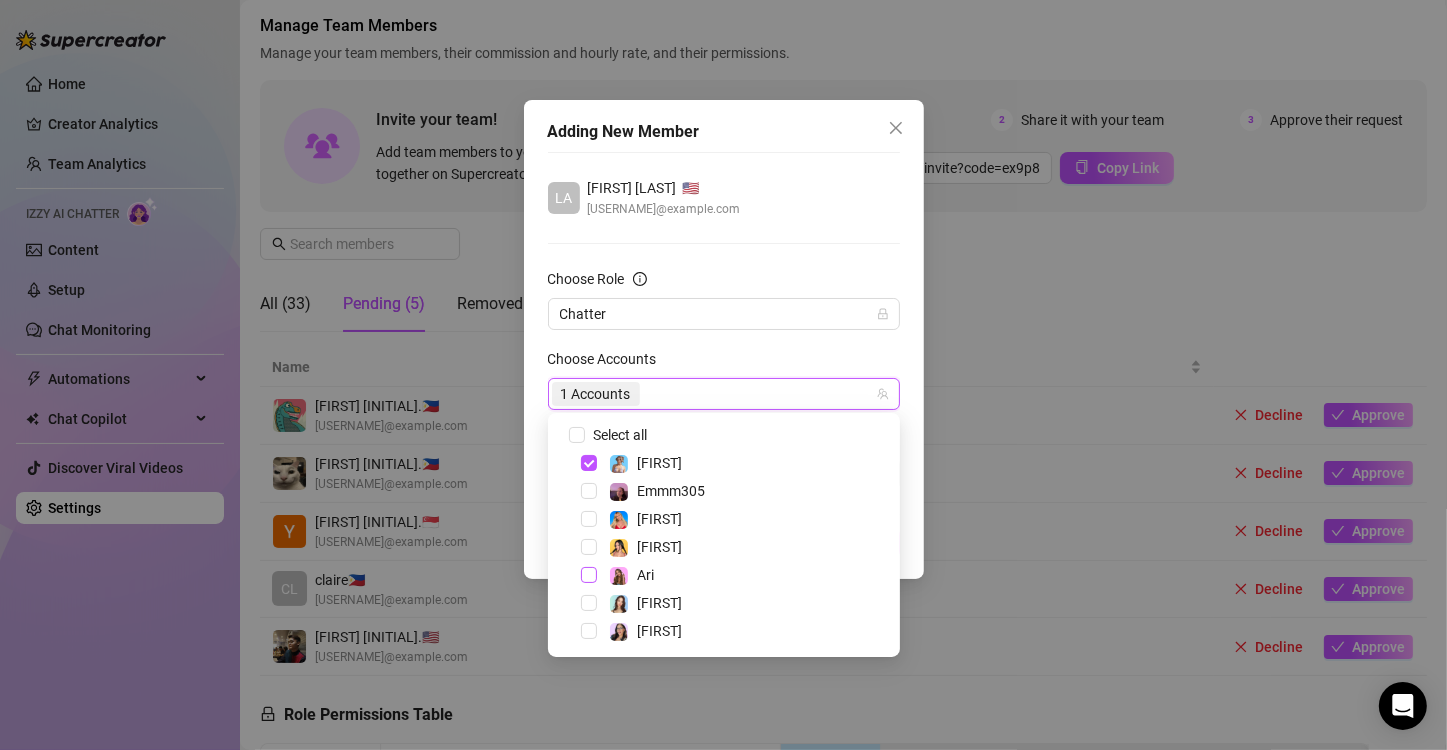 click at bounding box center [589, 575] 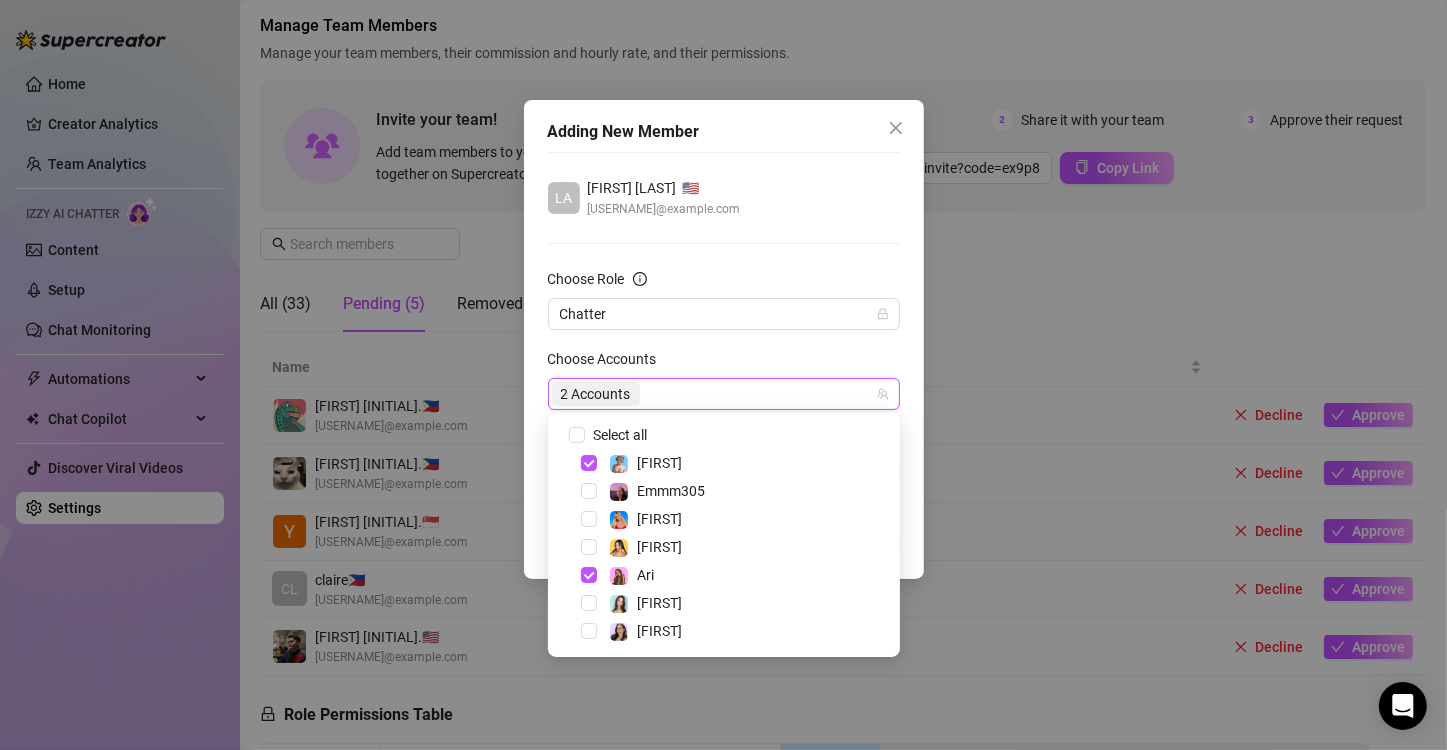 click on "Adding New Member [FIRST] [LAST] 🇺🇸 [USERNAME]@example.com Choose Role  Chatter Choose Accounts 2 Accounts   Tags   Add or enter new Cancel Add Member" at bounding box center (723, 375) 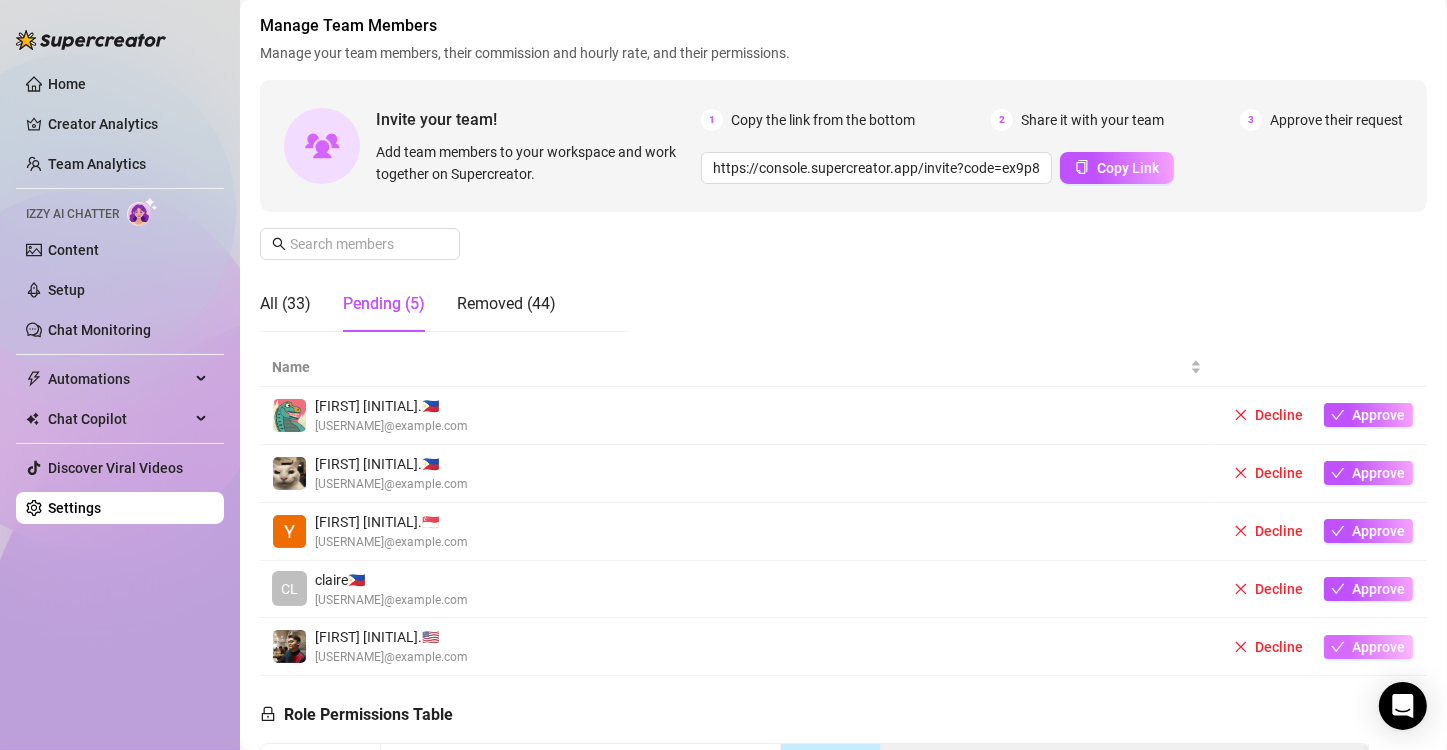 click on "Approve" at bounding box center [1379, 647] 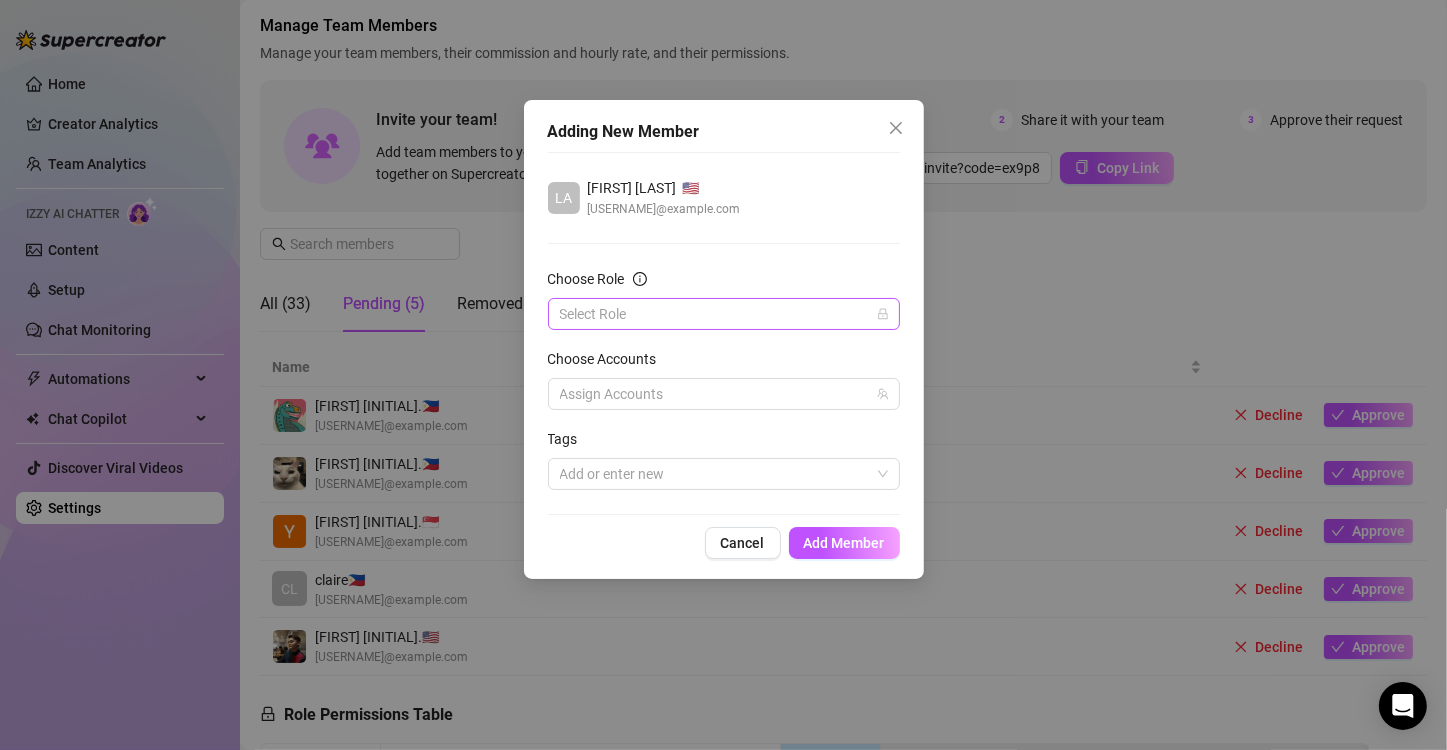 click on "Choose Role" at bounding box center (715, 314) 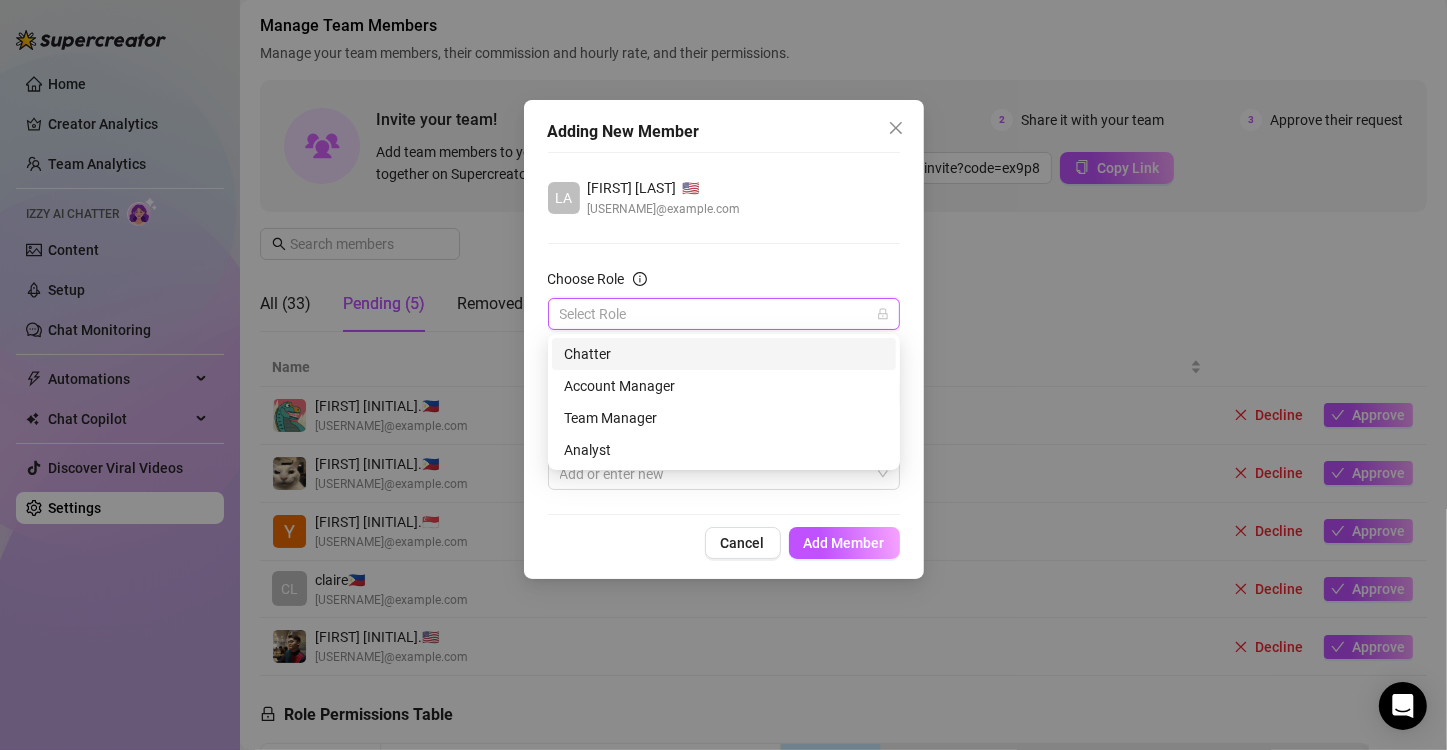 click on "Chatter" at bounding box center (724, 354) 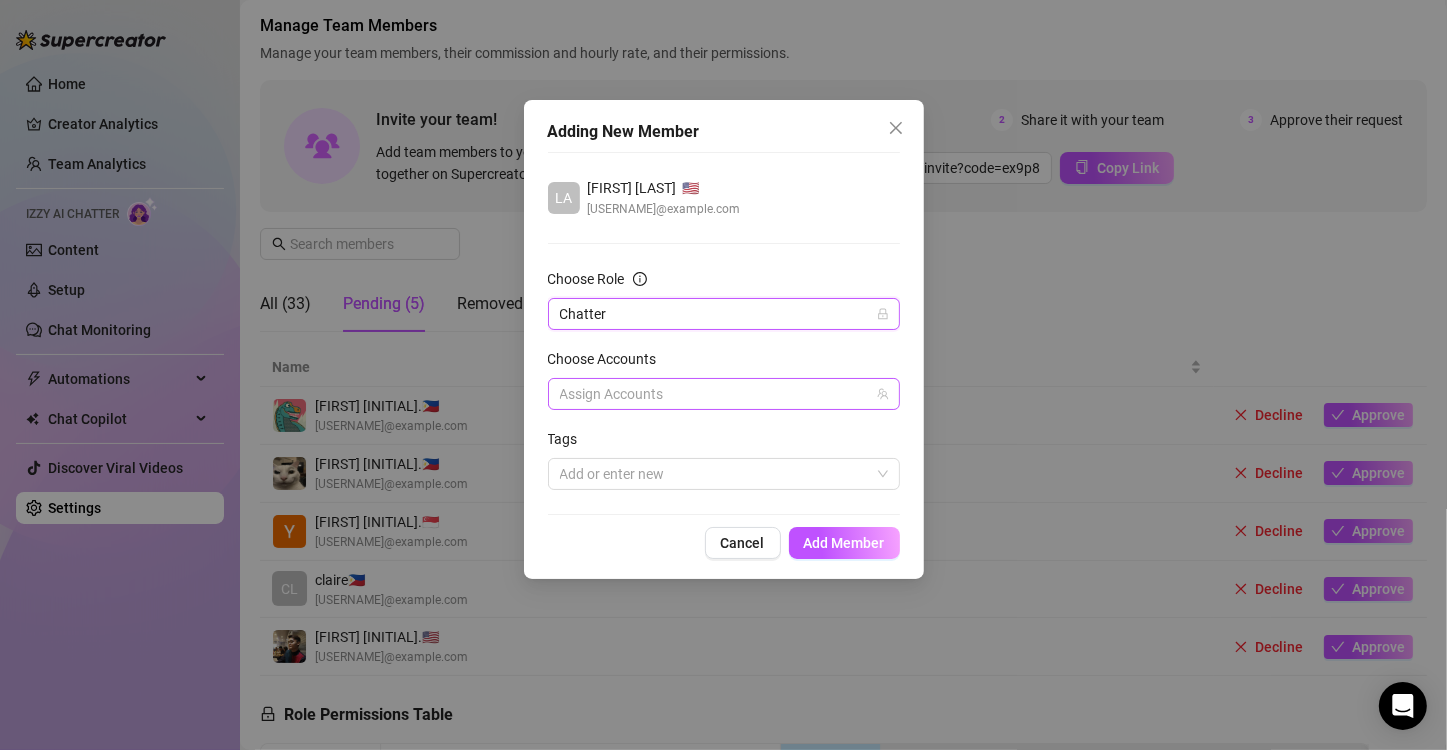 click at bounding box center [713, 394] 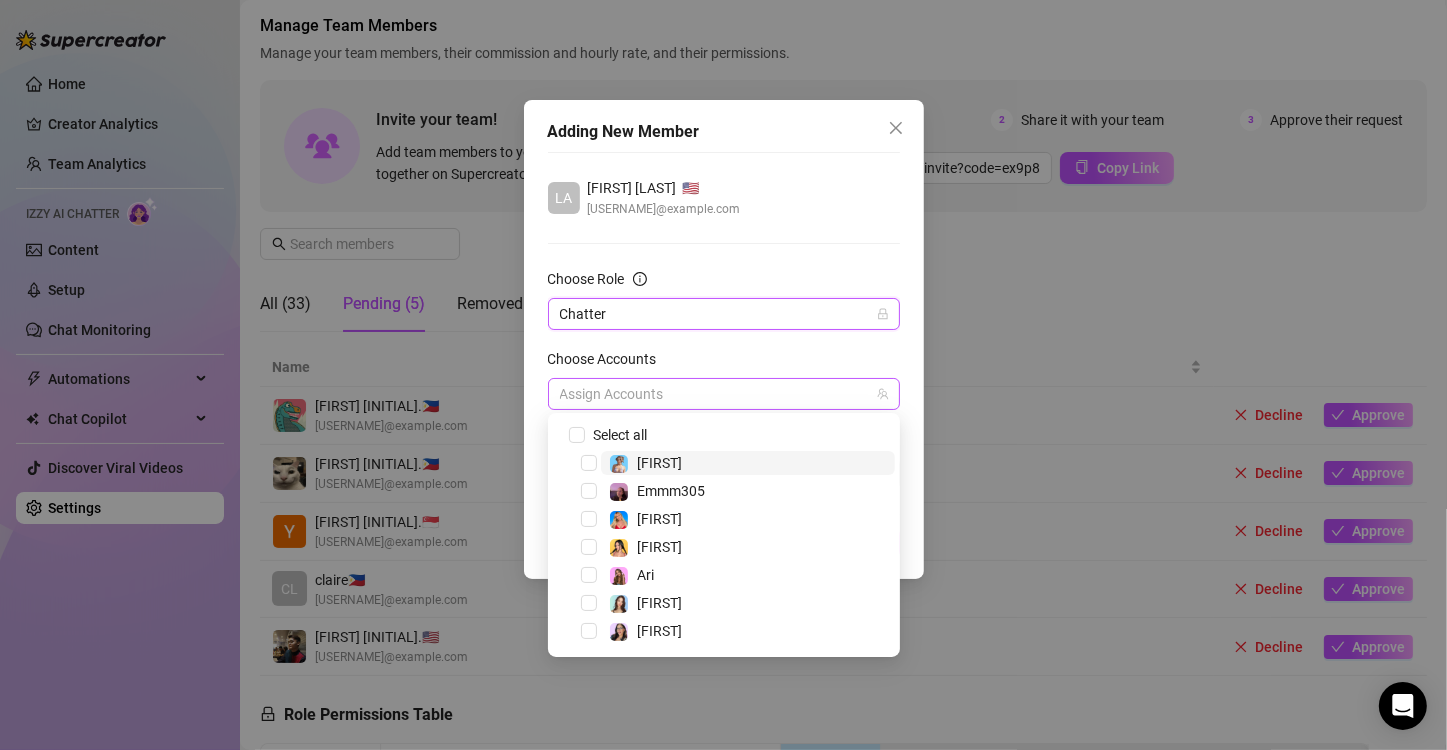 click at bounding box center (713, 394) 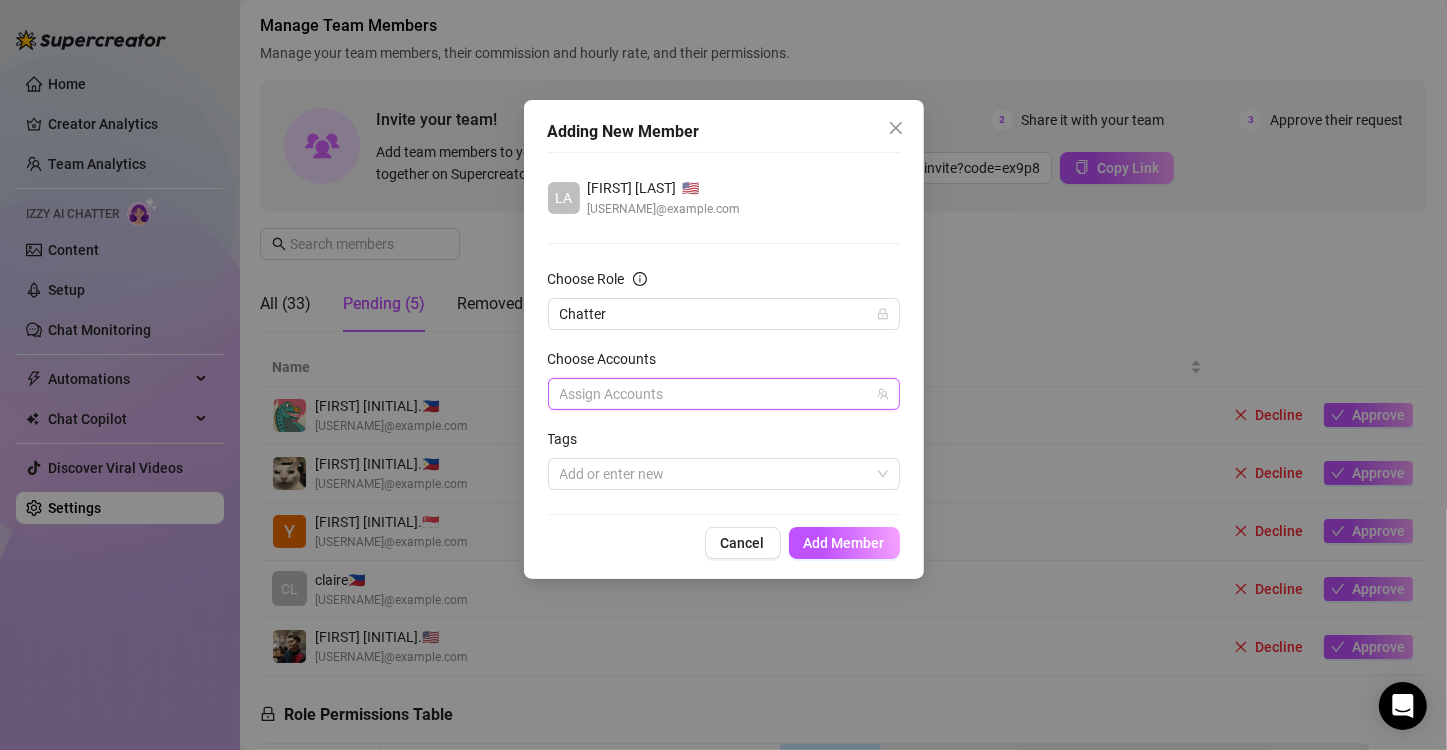 click at bounding box center [713, 394] 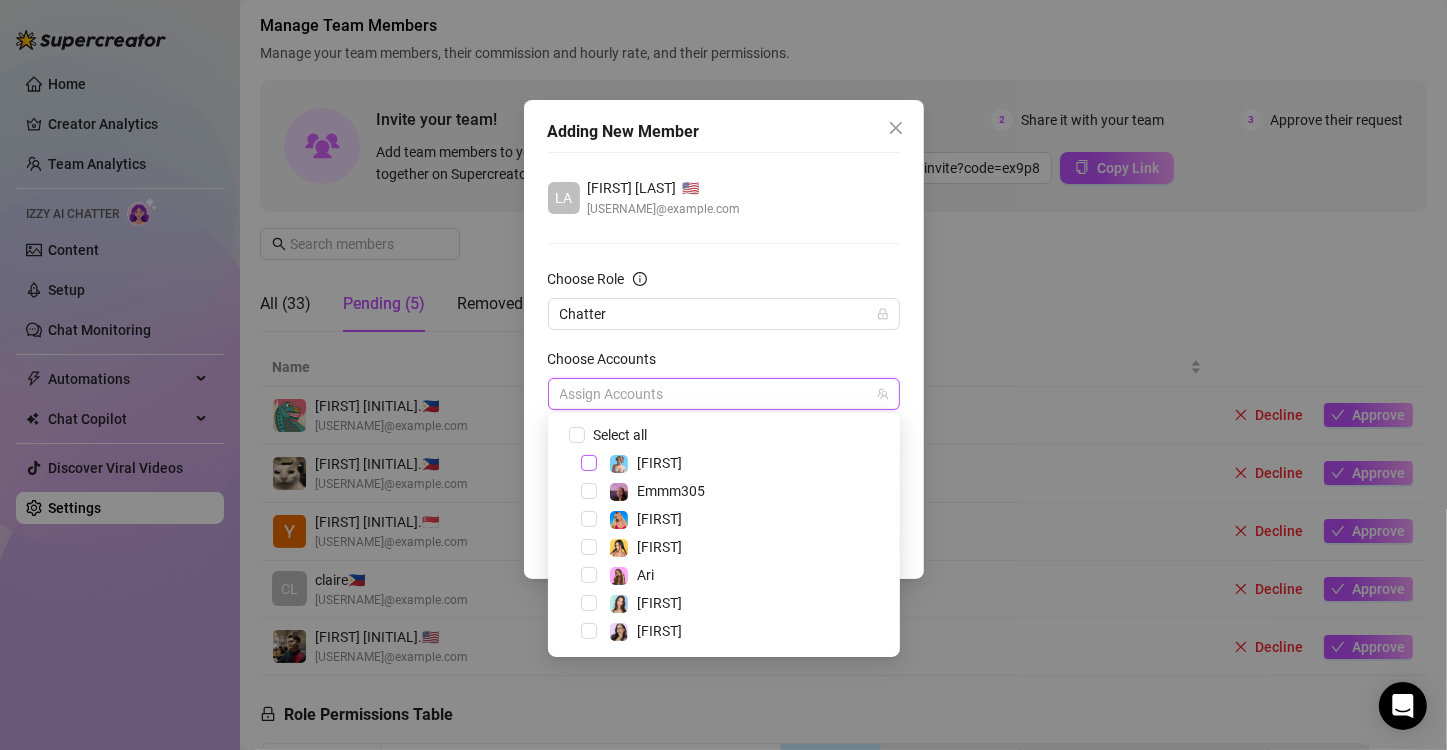 click at bounding box center (589, 463) 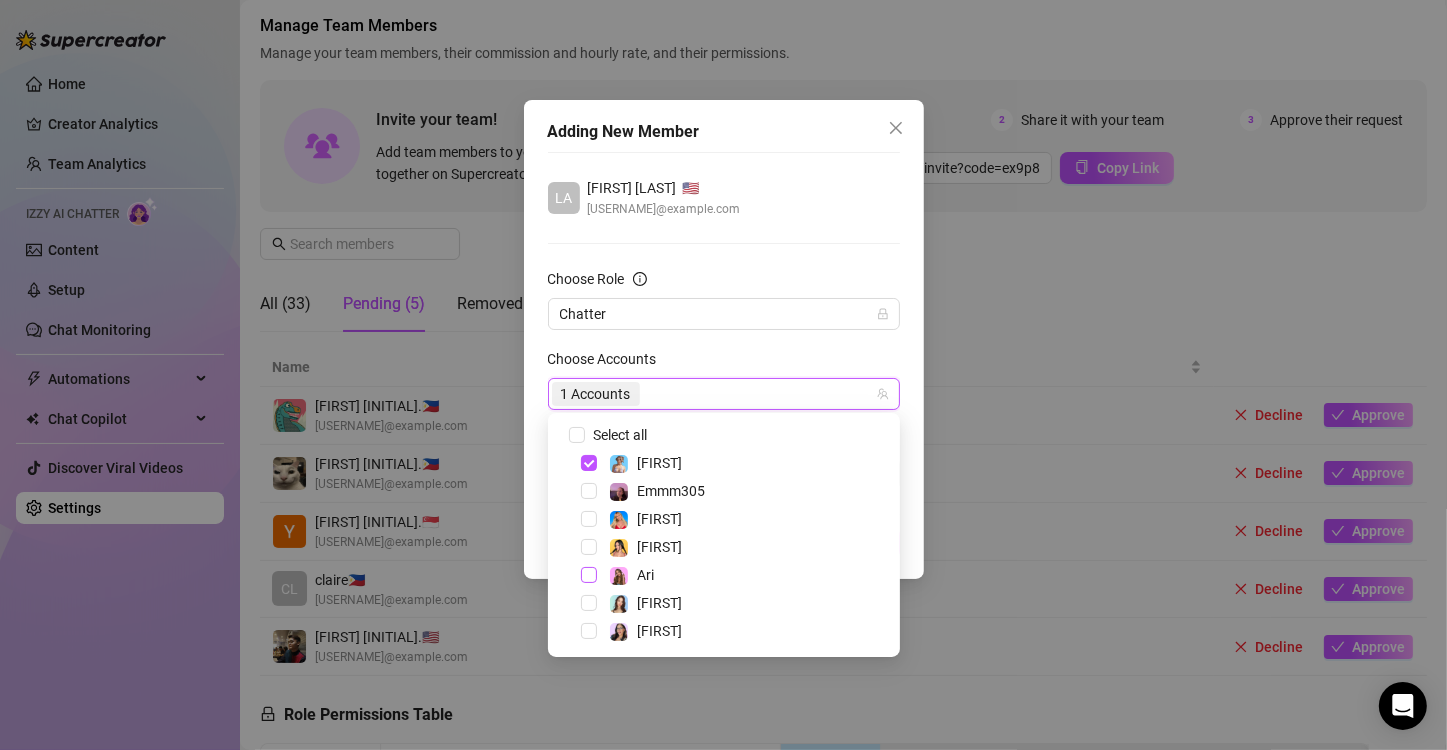 click at bounding box center (589, 575) 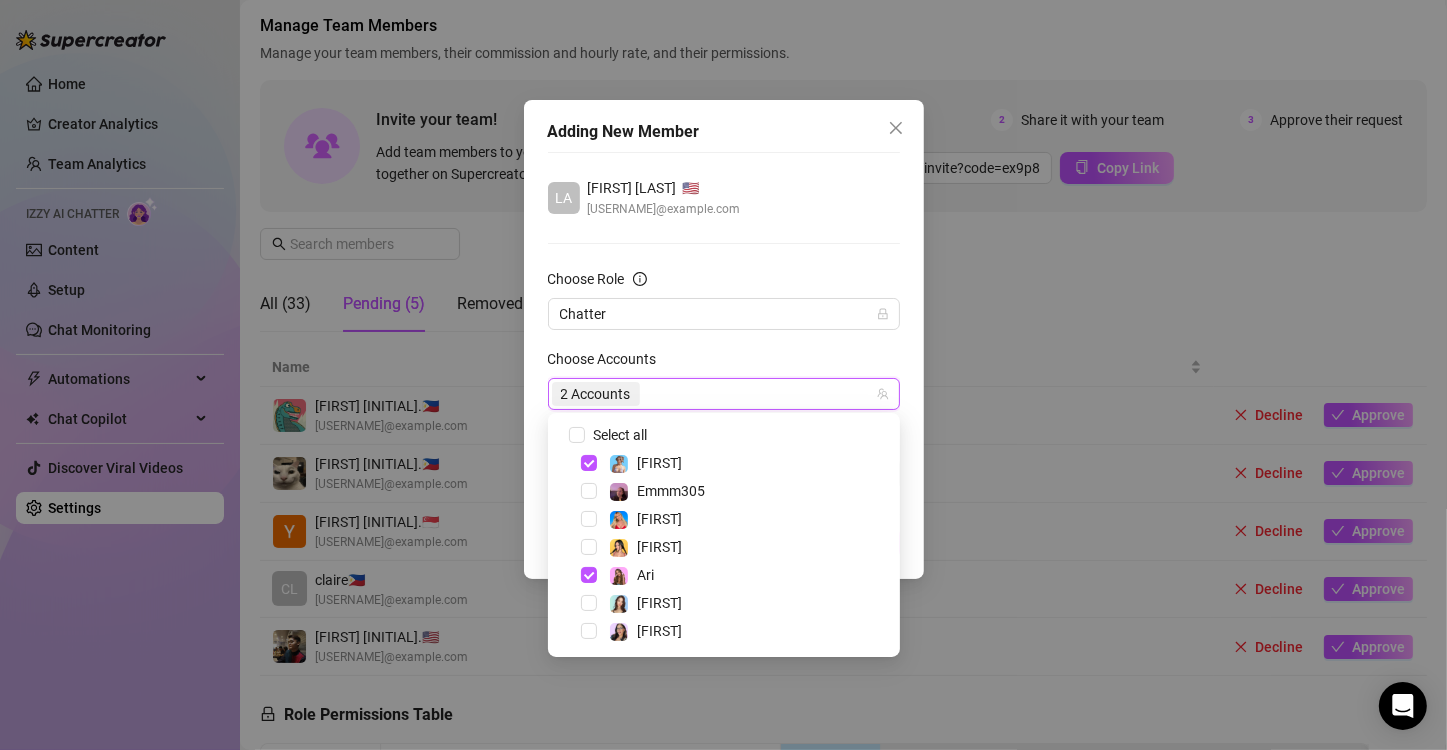 click on "Adding New Member [FIRST] [LAST] 🇺🇸 [USERNAME]@example.com Choose Role  Chatter Choose Accounts 2 Accounts   Tags   Add or enter new" at bounding box center (724, 333) 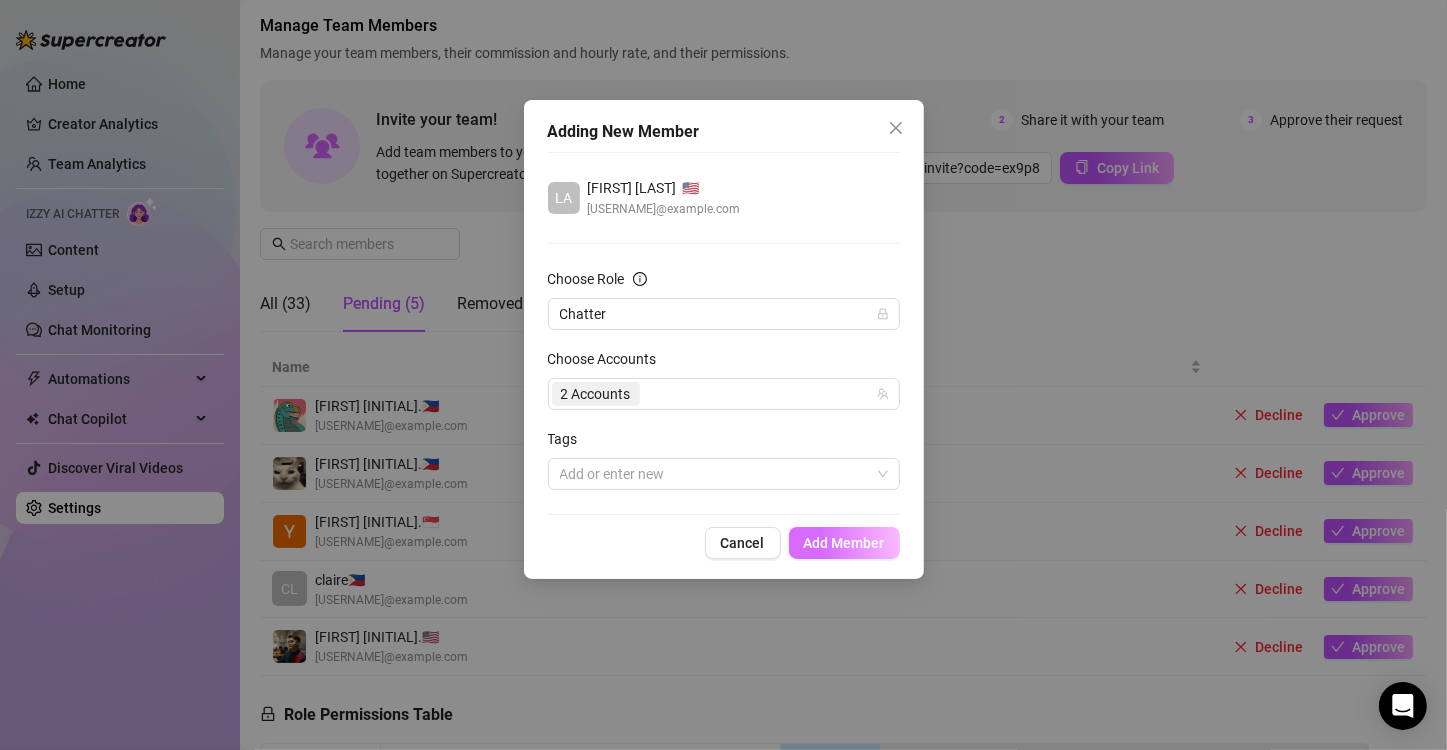 click on "Add Member" at bounding box center [844, 543] 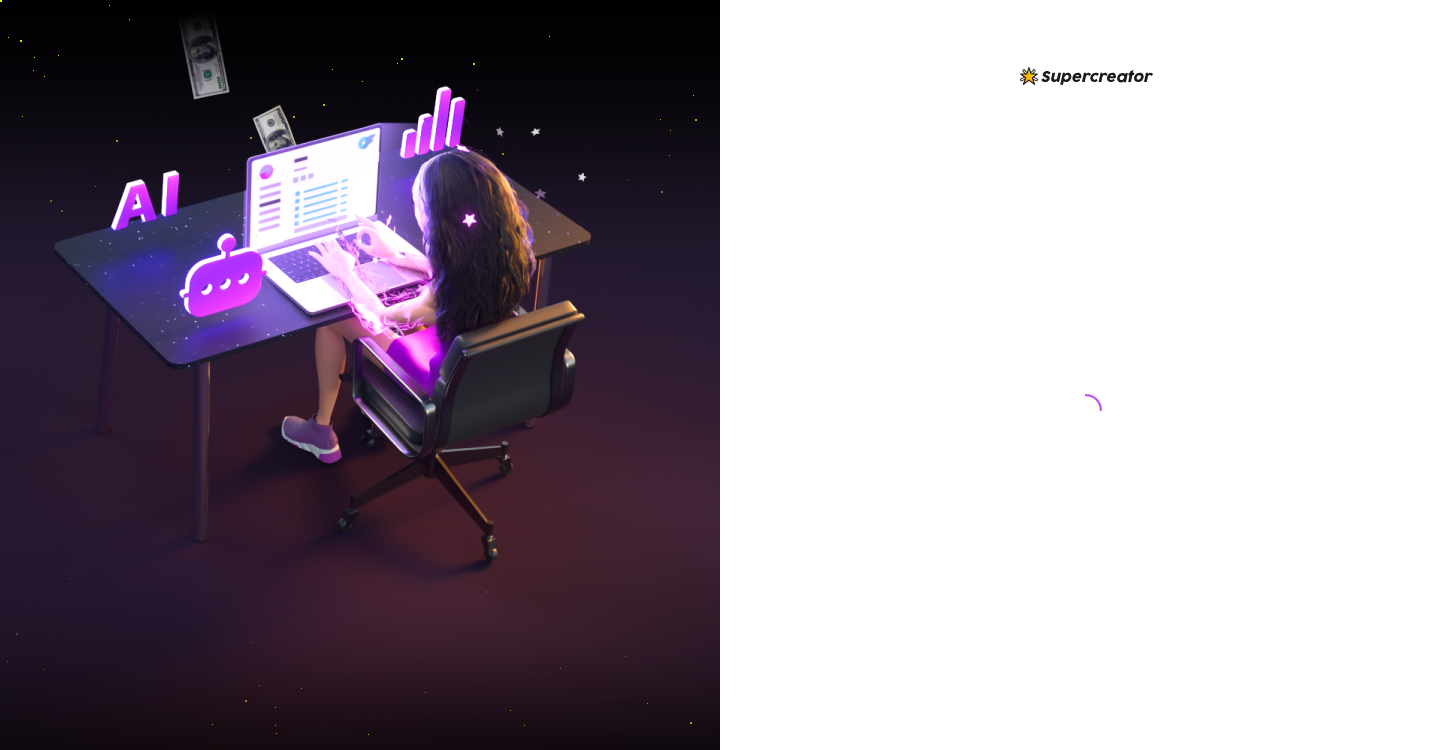 scroll, scrollTop: 0, scrollLeft: 0, axis: both 